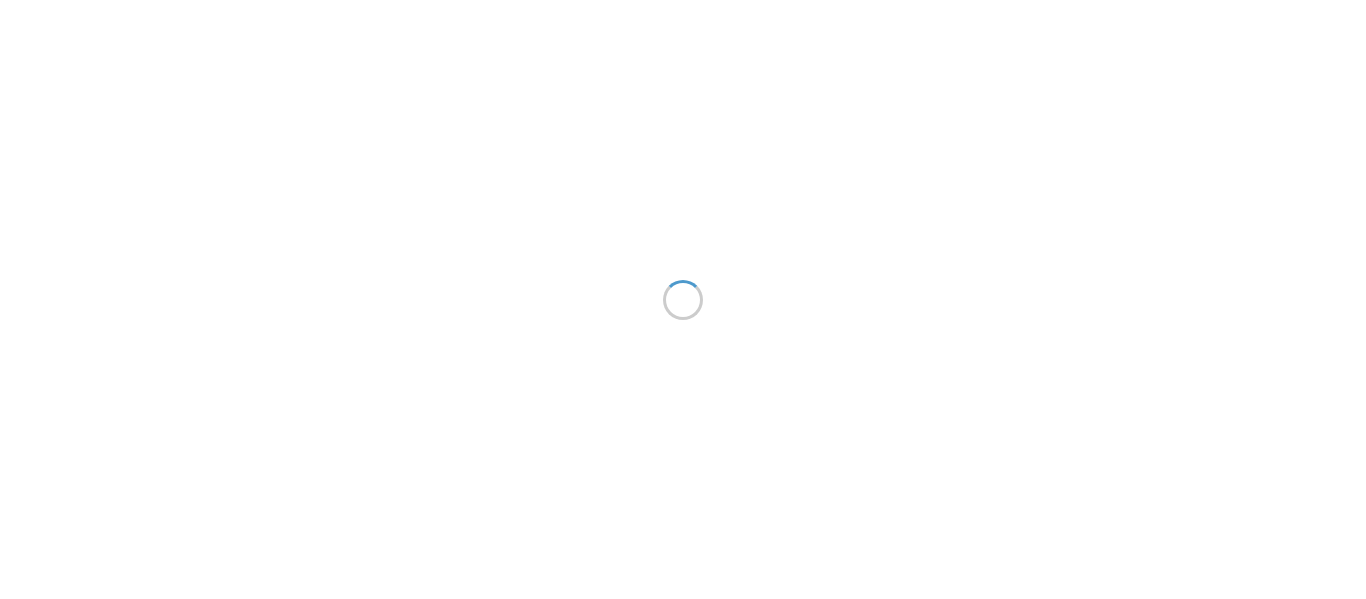 scroll, scrollTop: 0, scrollLeft: 0, axis: both 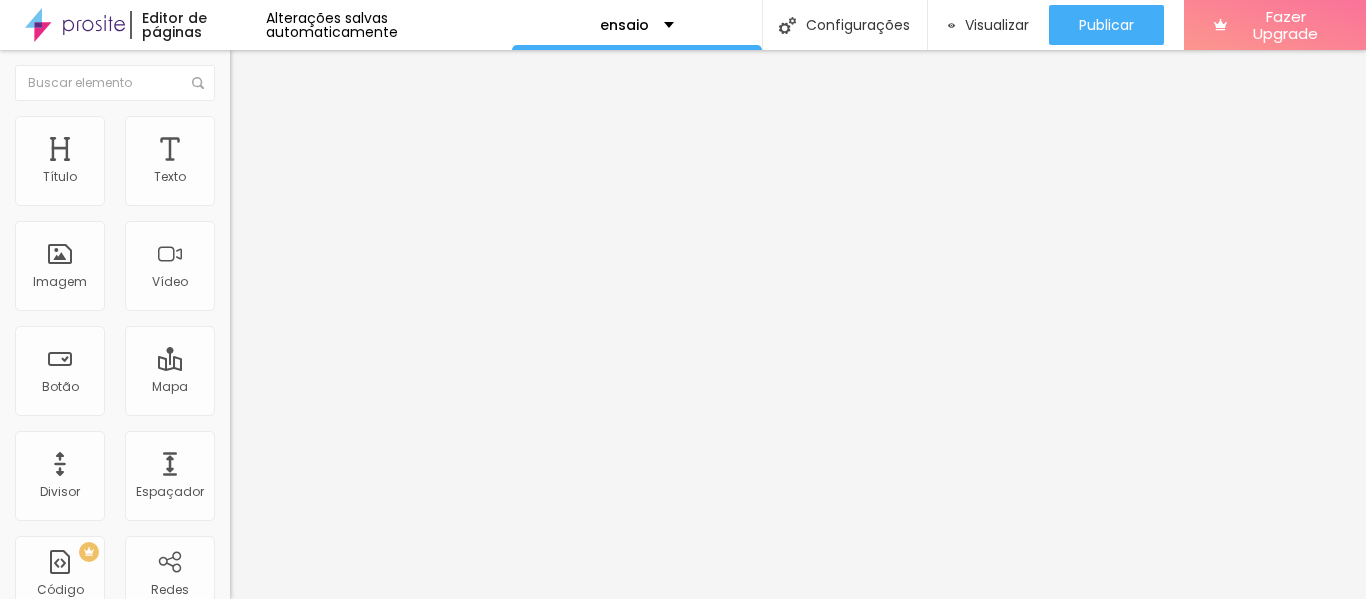 click on "Trocar imagem" at bounding box center [284, 163] 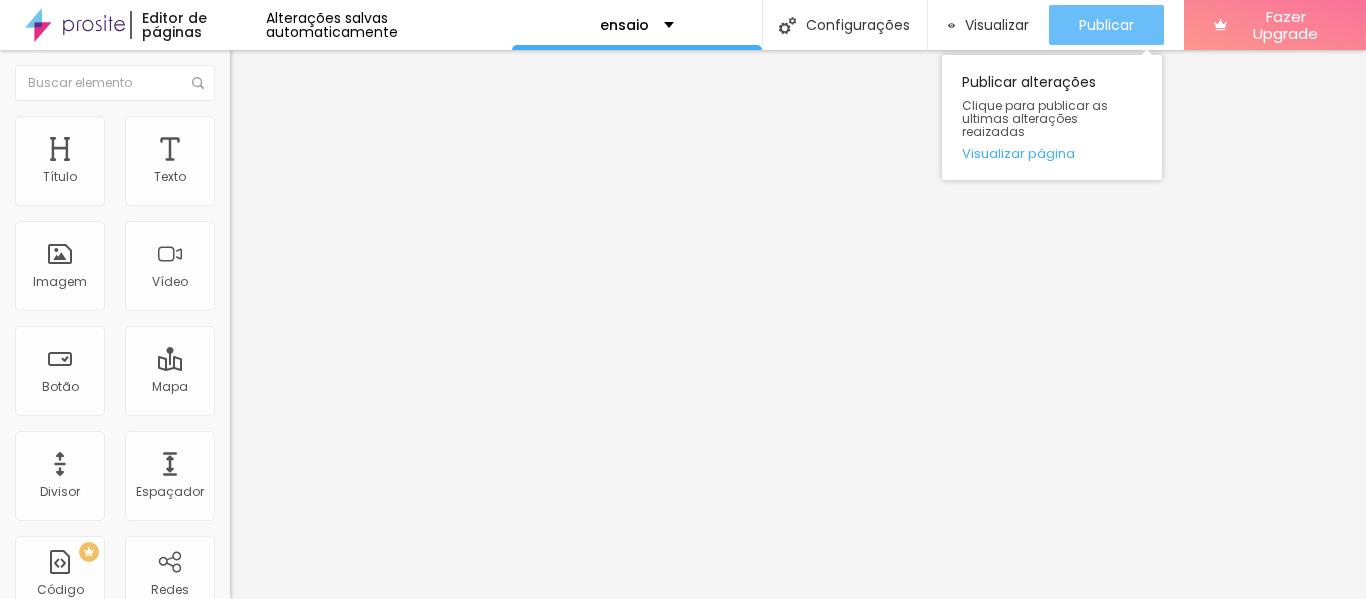click on "Publicar" at bounding box center (1106, 25) 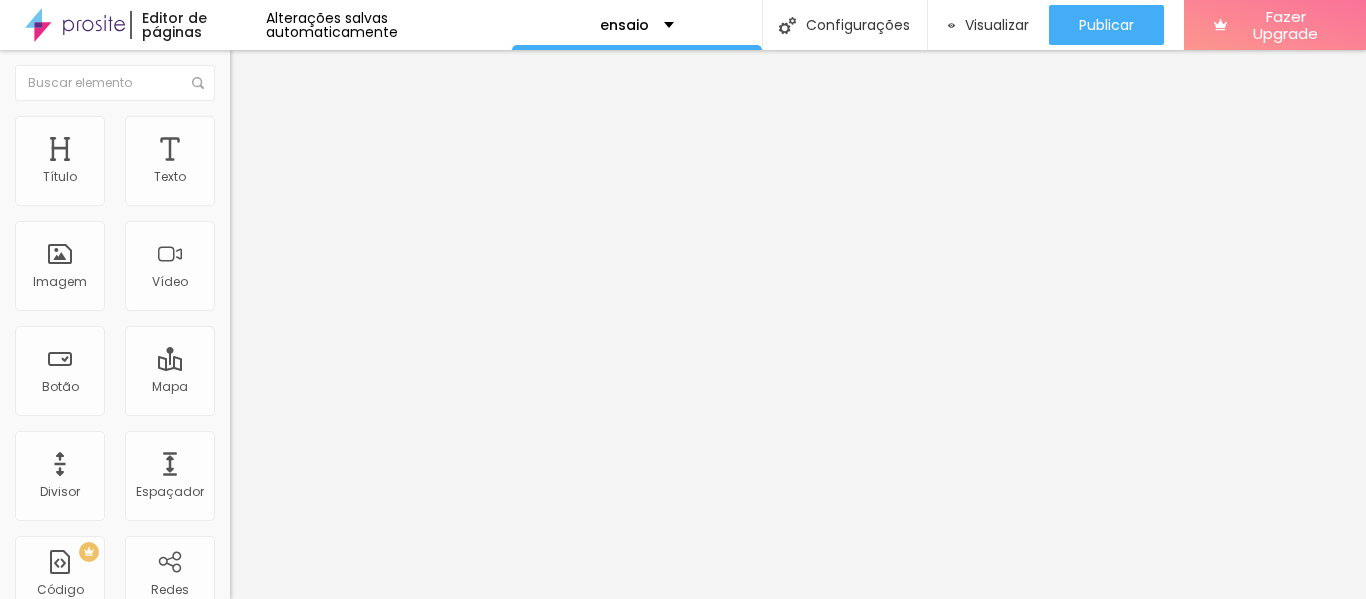click at bounding box center (345, 251) 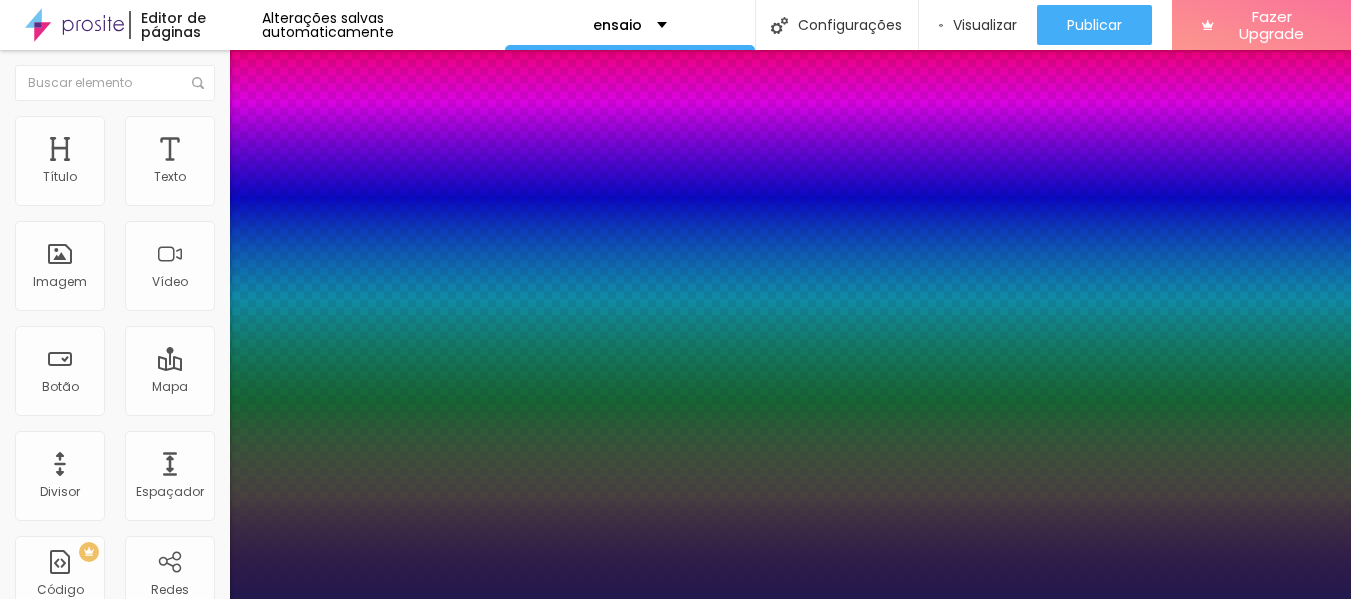 type on "1" 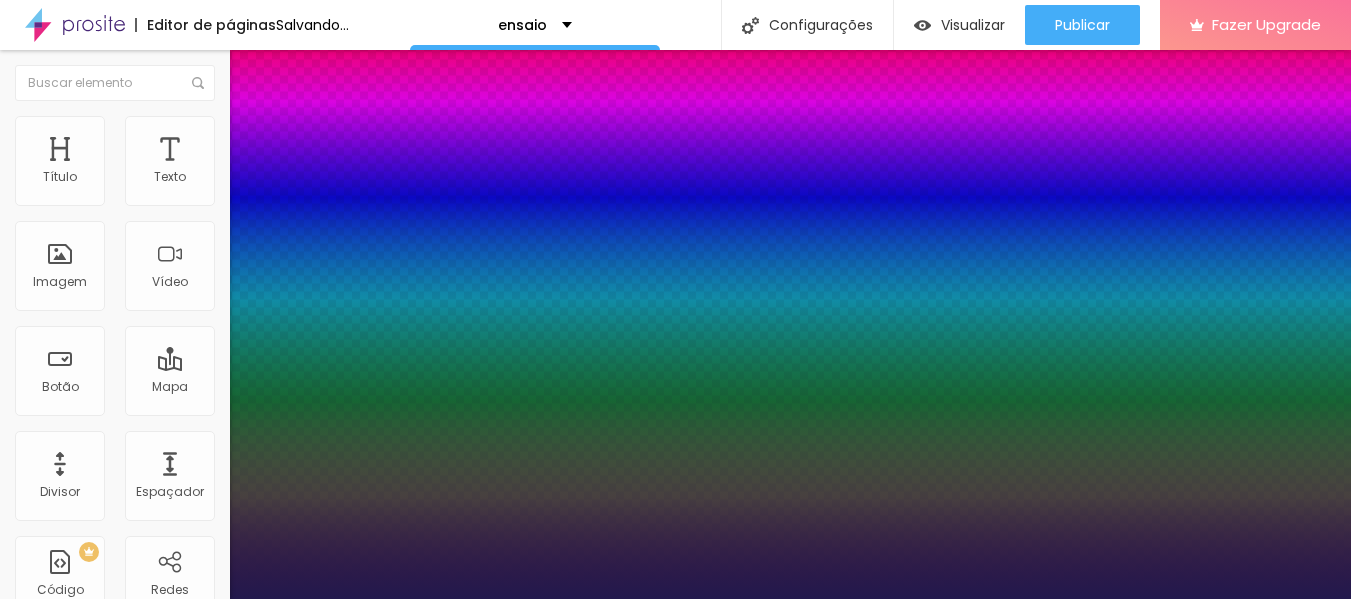 type on "32" 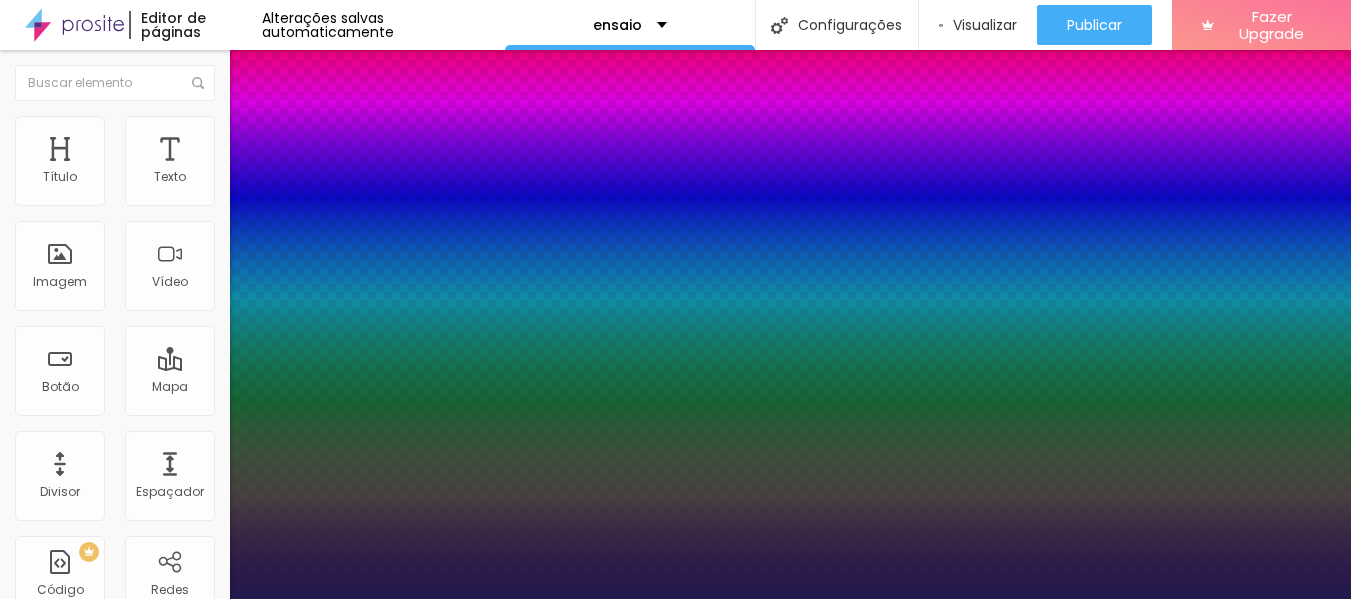 drag, startPoint x: 269, startPoint y: 341, endPoint x: 295, endPoint y: 341, distance: 26 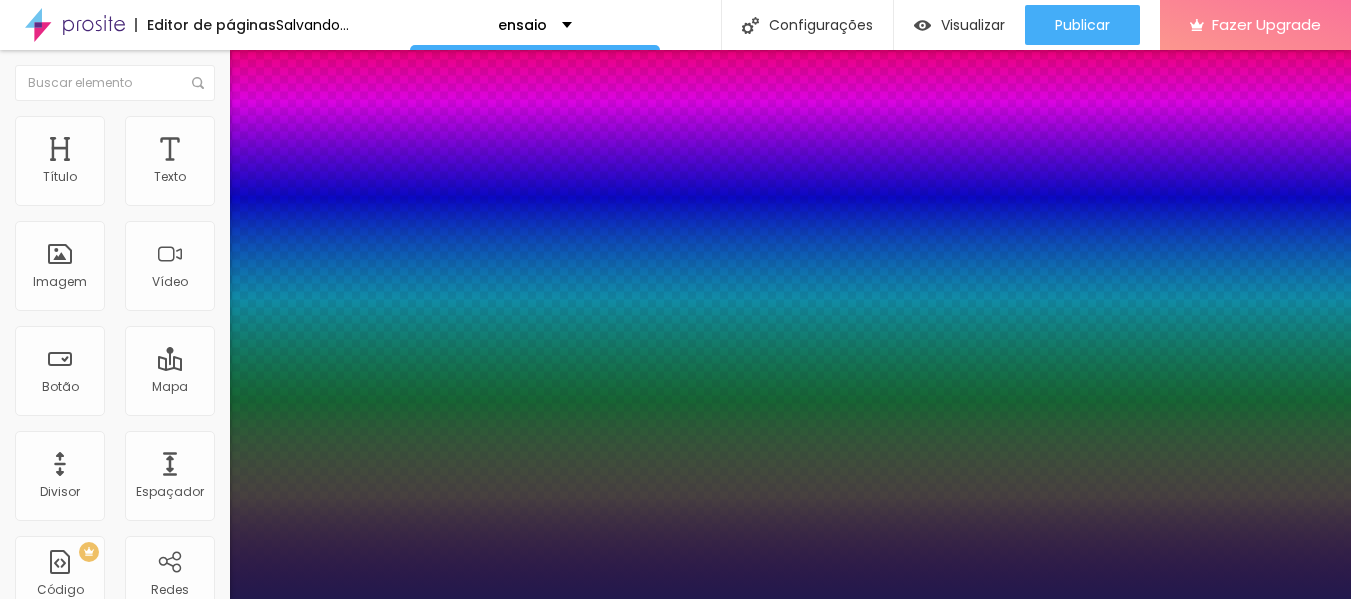 type on "1" 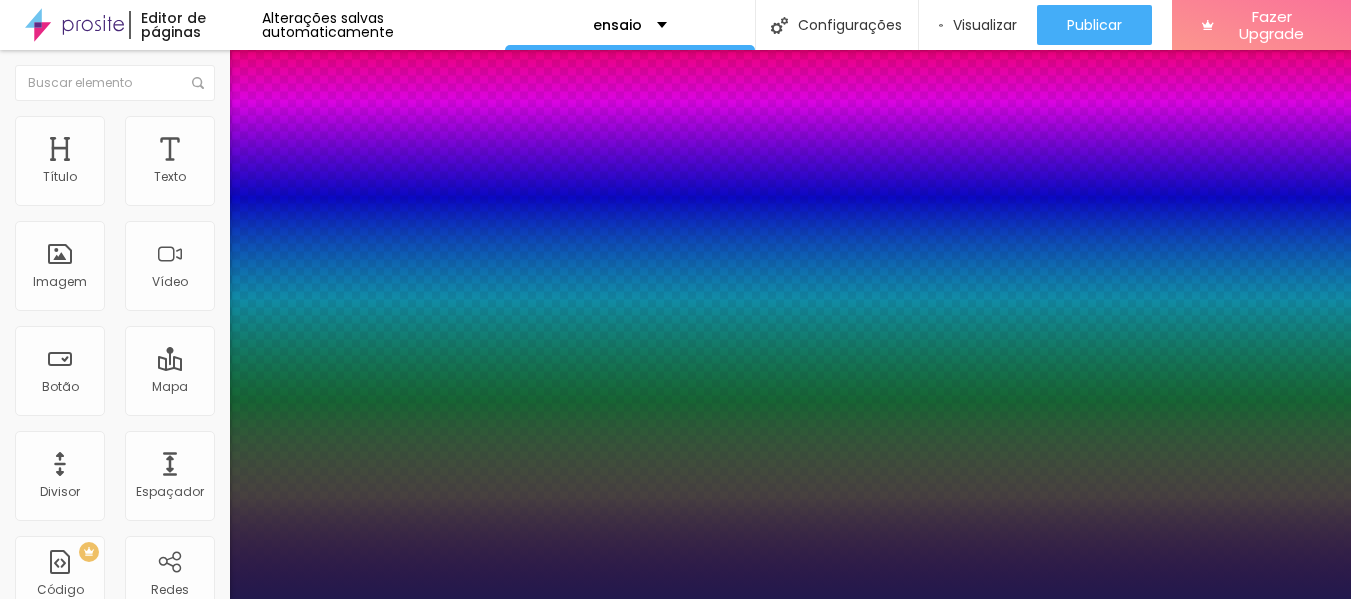 click at bounding box center [675, 599] 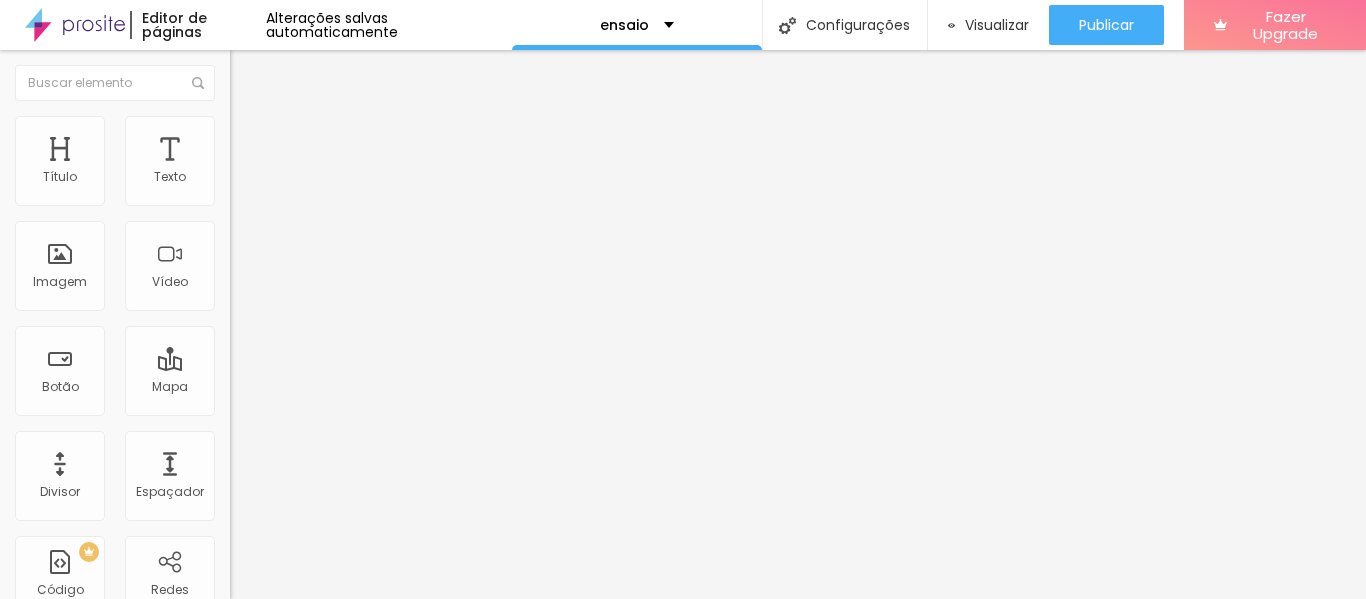 click on "Avançado" at bounding box center [281, 129] 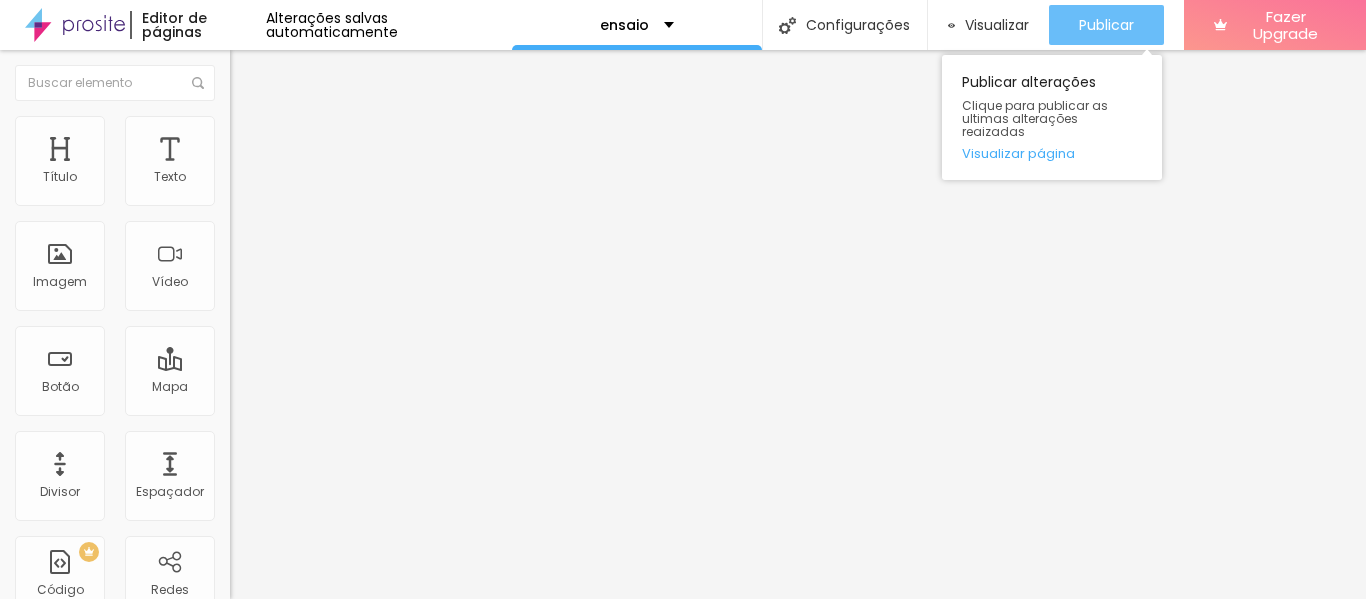 click on "Publicar" at bounding box center (1106, 25) 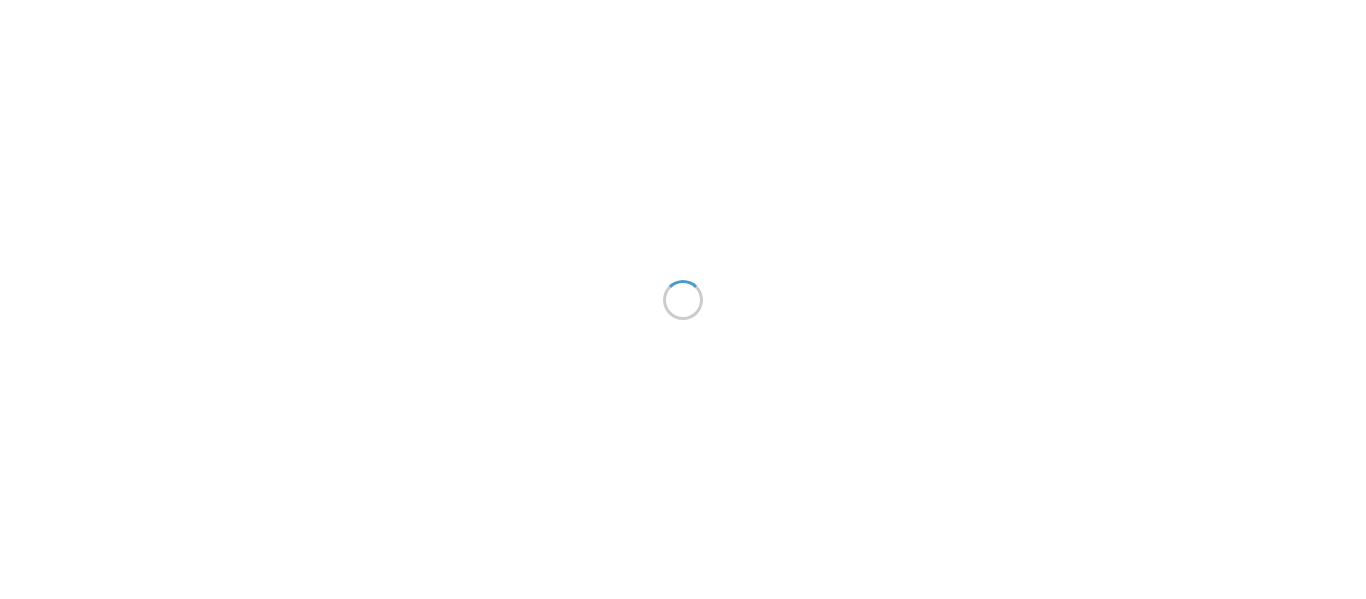 scroll, scrollTop: 0, scrollLeft: 0, axis: both 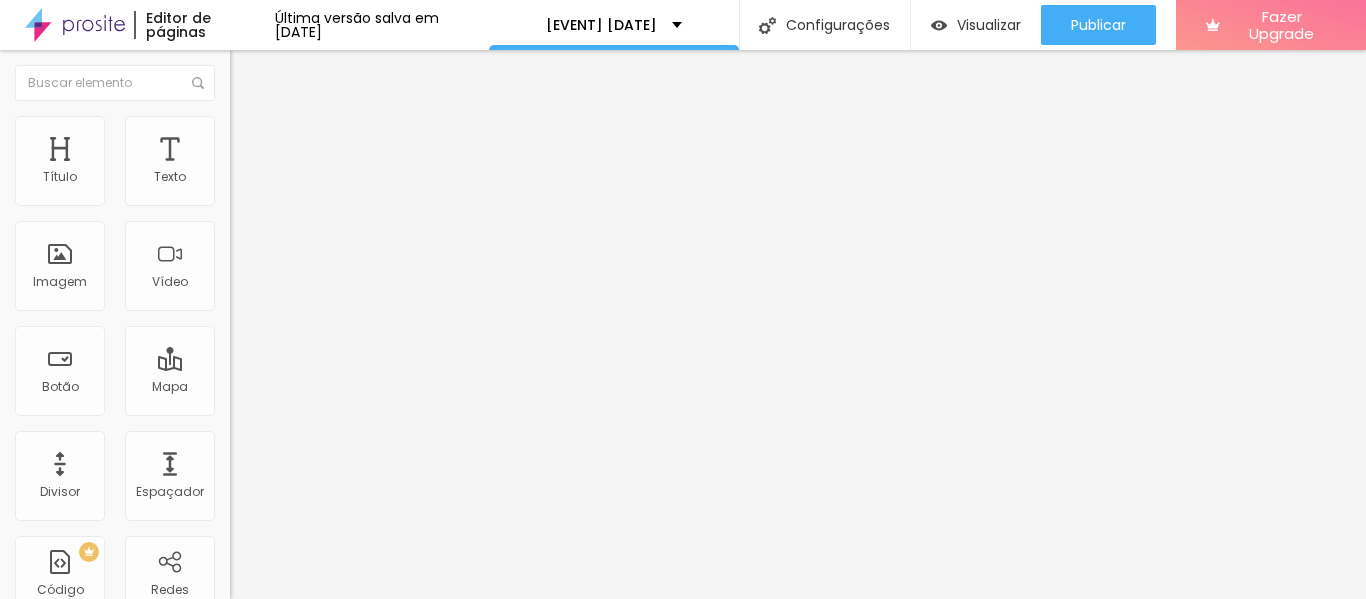 click on "< html > < head > < style > table ,  th ,  td   {    border :  1 px   solid   black ;    border-collapse :  collapse ; } td   {    padding :  6 px ;  /* Margem interna de 2px para todas as células */" at bounding box center (508, 243) 